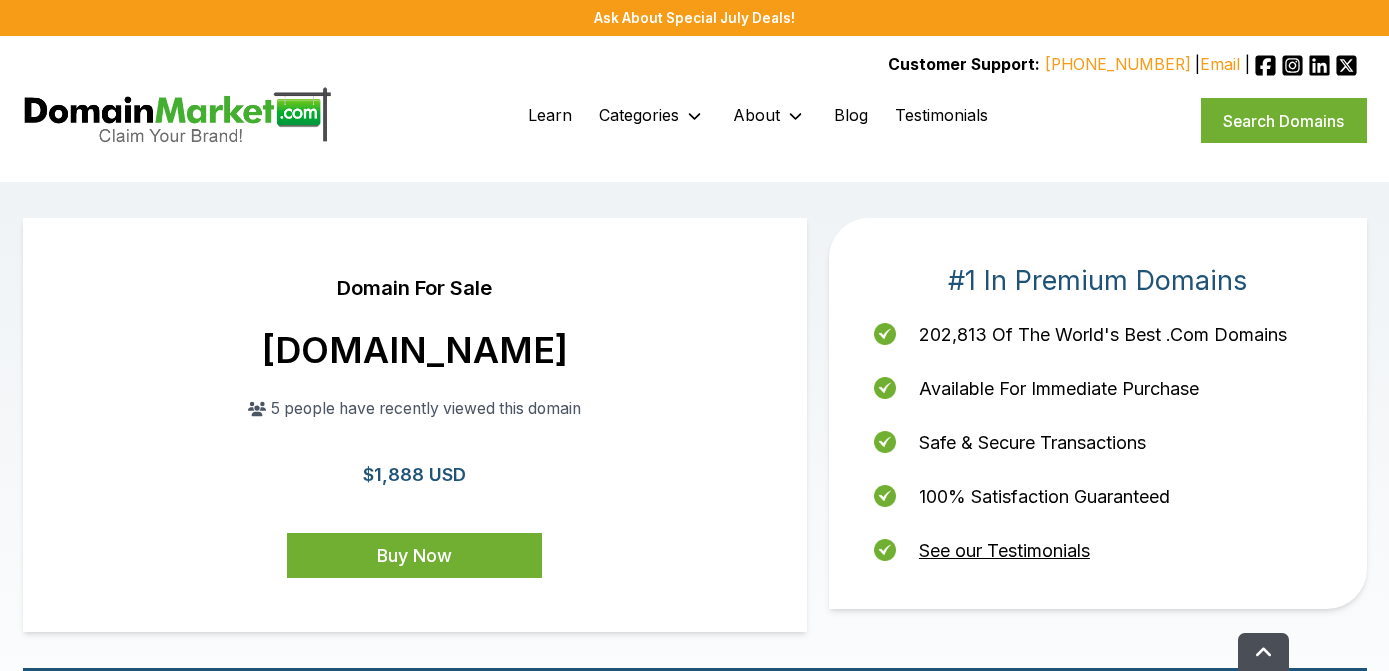 scroll, scrollTop: 0, scrollLeft: 0, axis: both 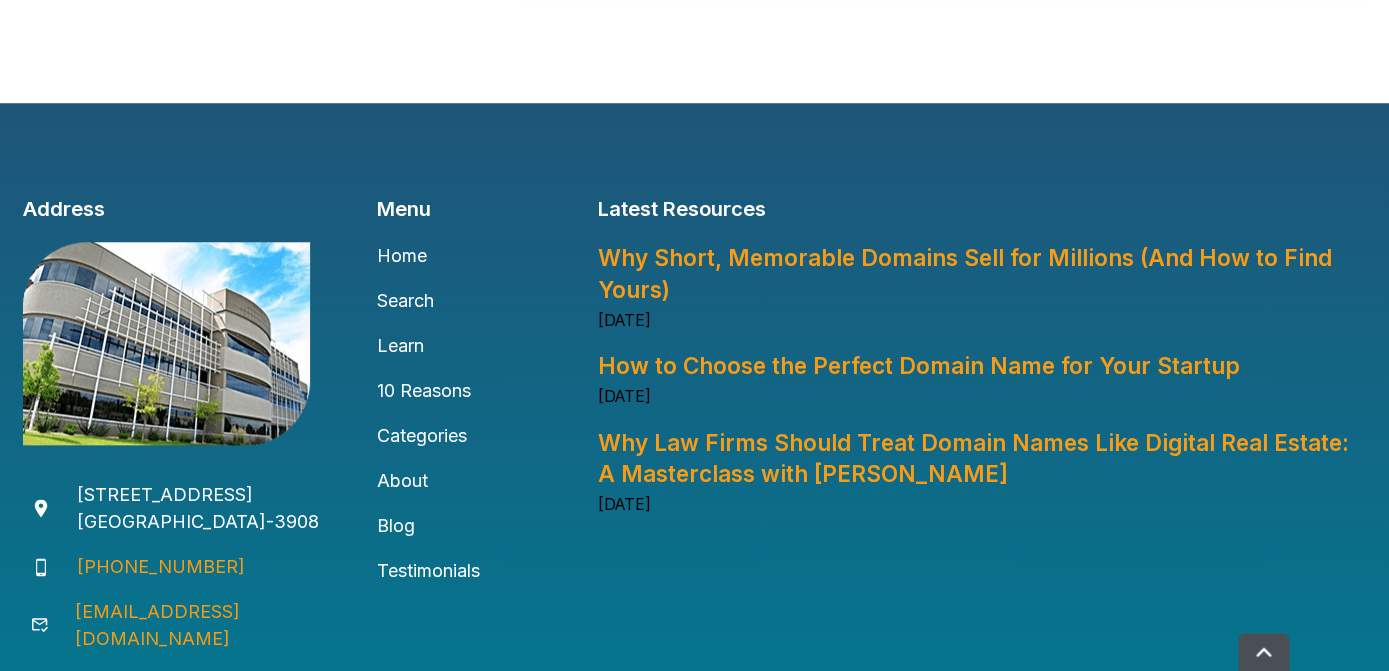 drag, startPoint x: 83, startPoint y: 493, endPoint x: 194, endPoint y: 495, distance: 111.01801 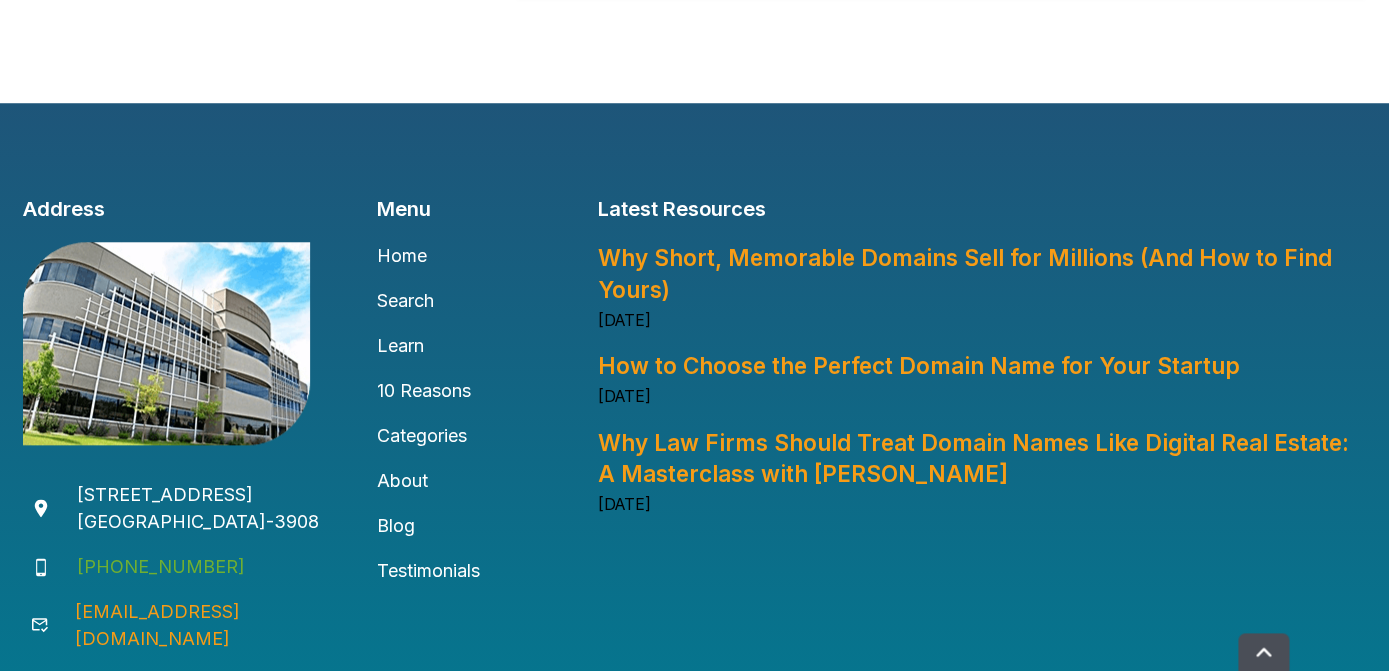 click on "[PHONE_NUMBER]" at bounding box center [147, 566] 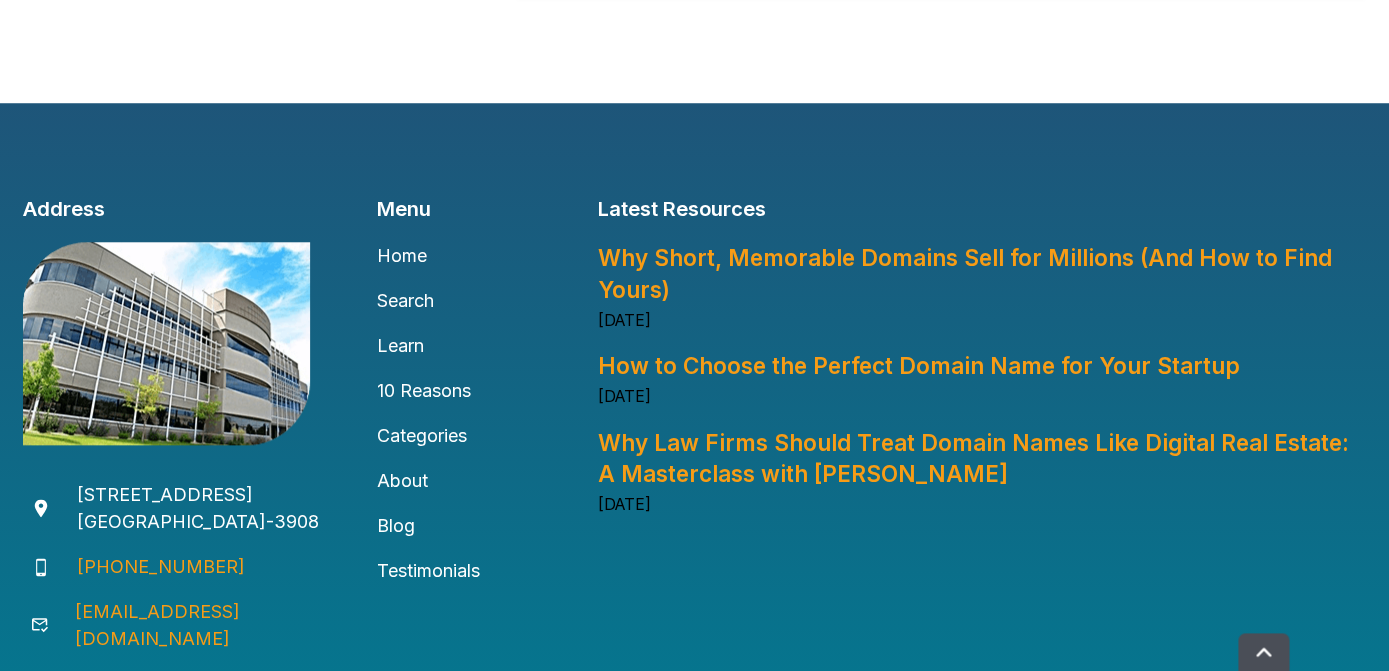 click on "[PHONE_NUMBER]" at bounding box center (200, 566) 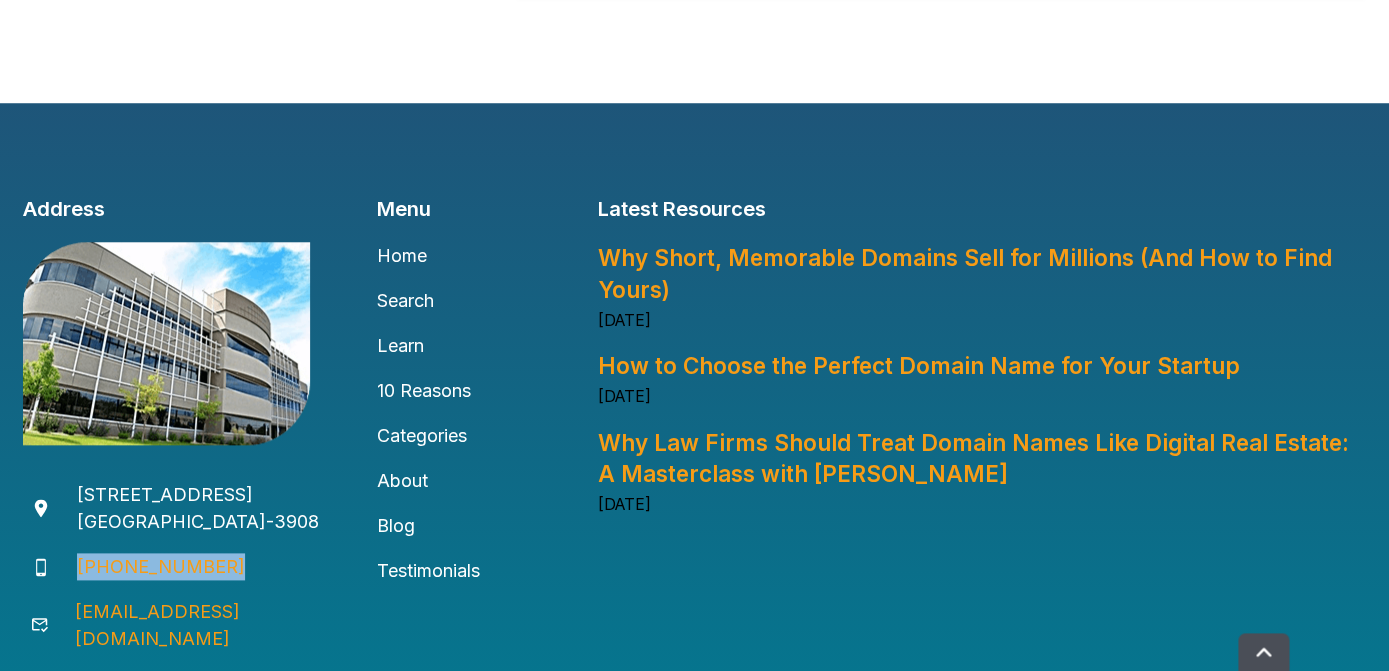 drag, startPoint x: 262, startPoint y: 561, endPoint x: 125, endPoint y: 549, distance: 137.52454 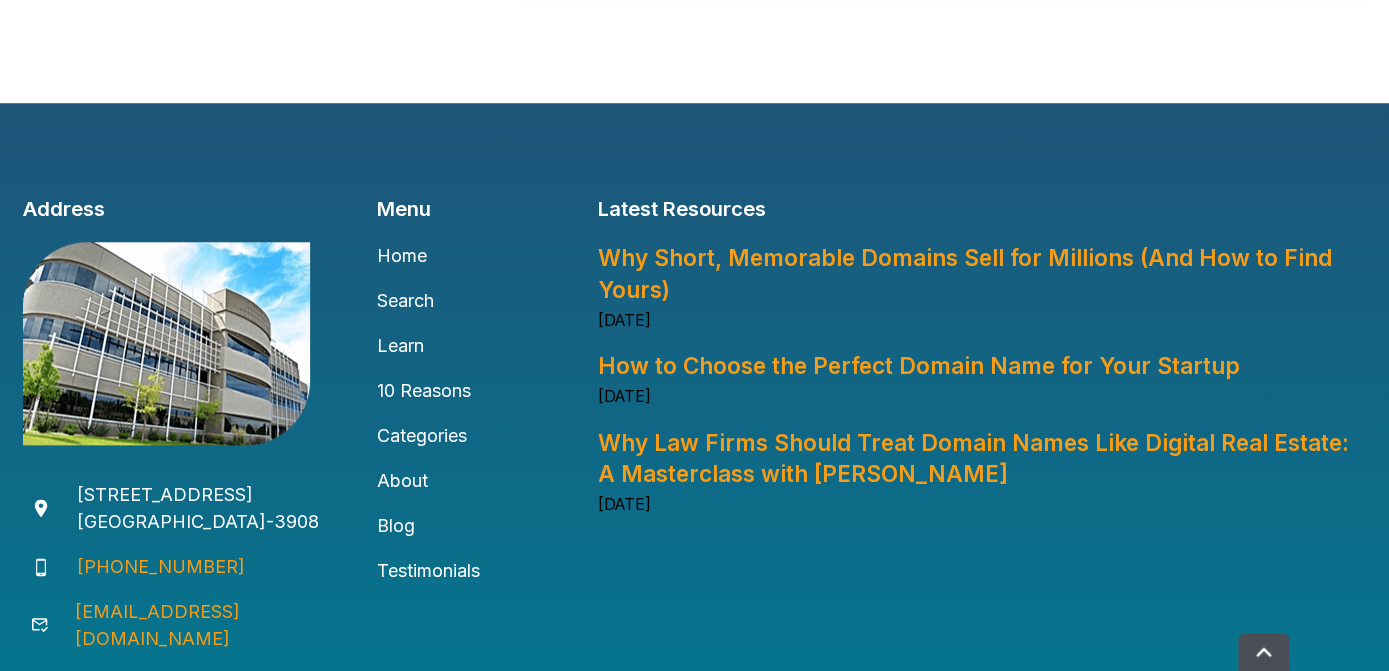 click on "[PHONE_NUMBER]" at bounding box center [200, 566] 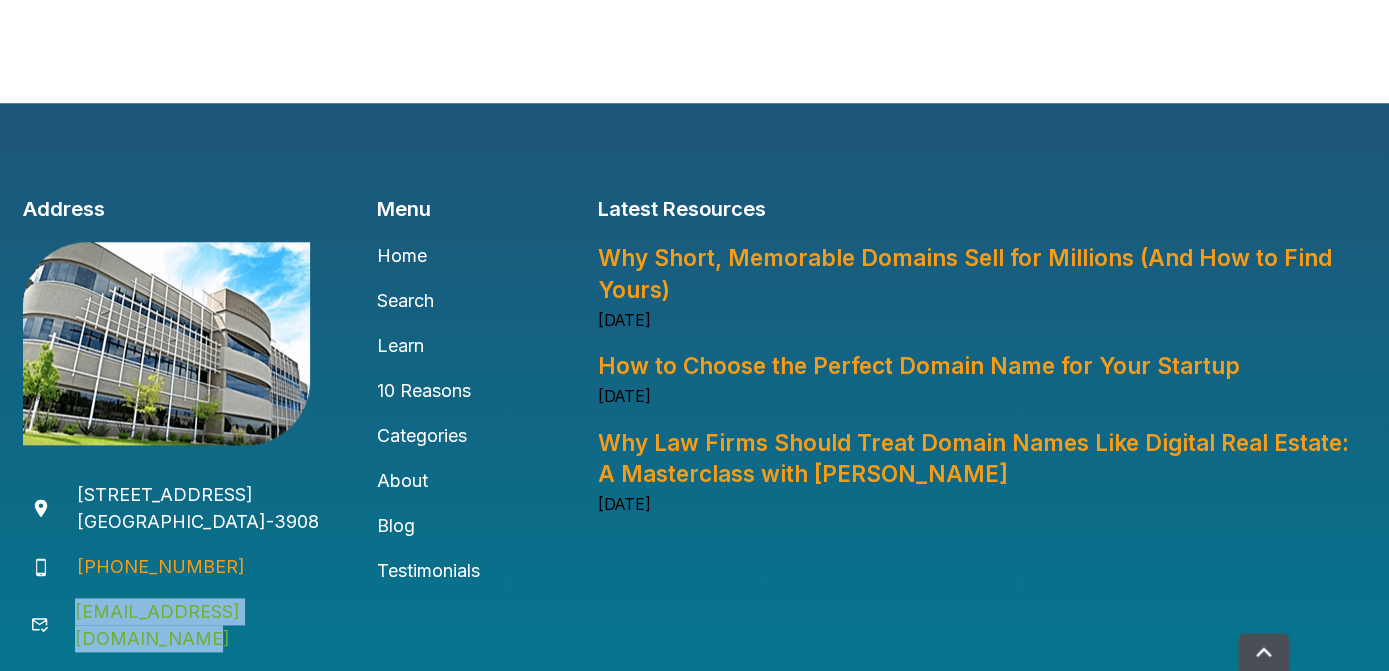 drag, startPoint x: 376, startPoint y: 619, endPoint x: 70, endPoint y: 612, distance: 306.08005 